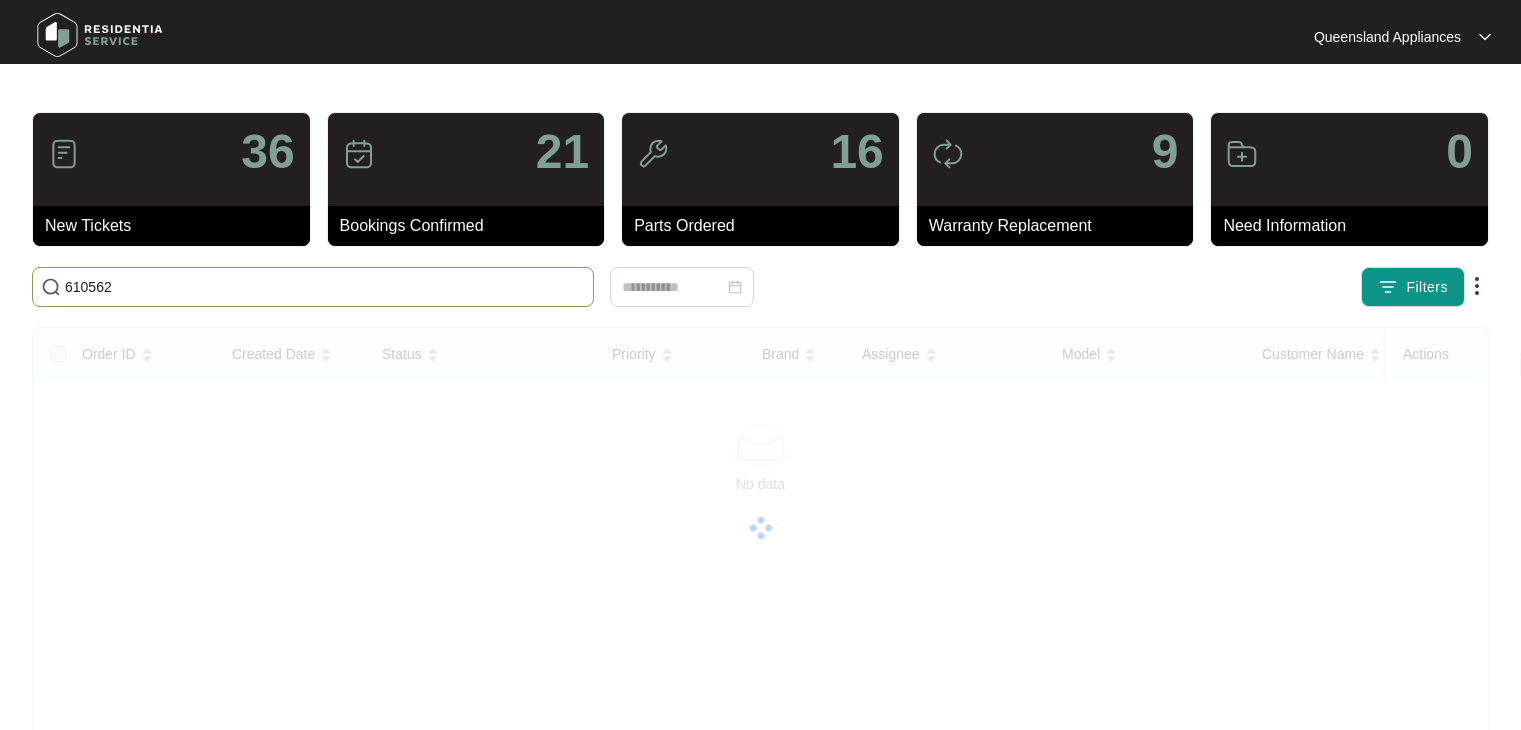 scroll, scrollTop: 0, scrollLeft: 0, axis: both 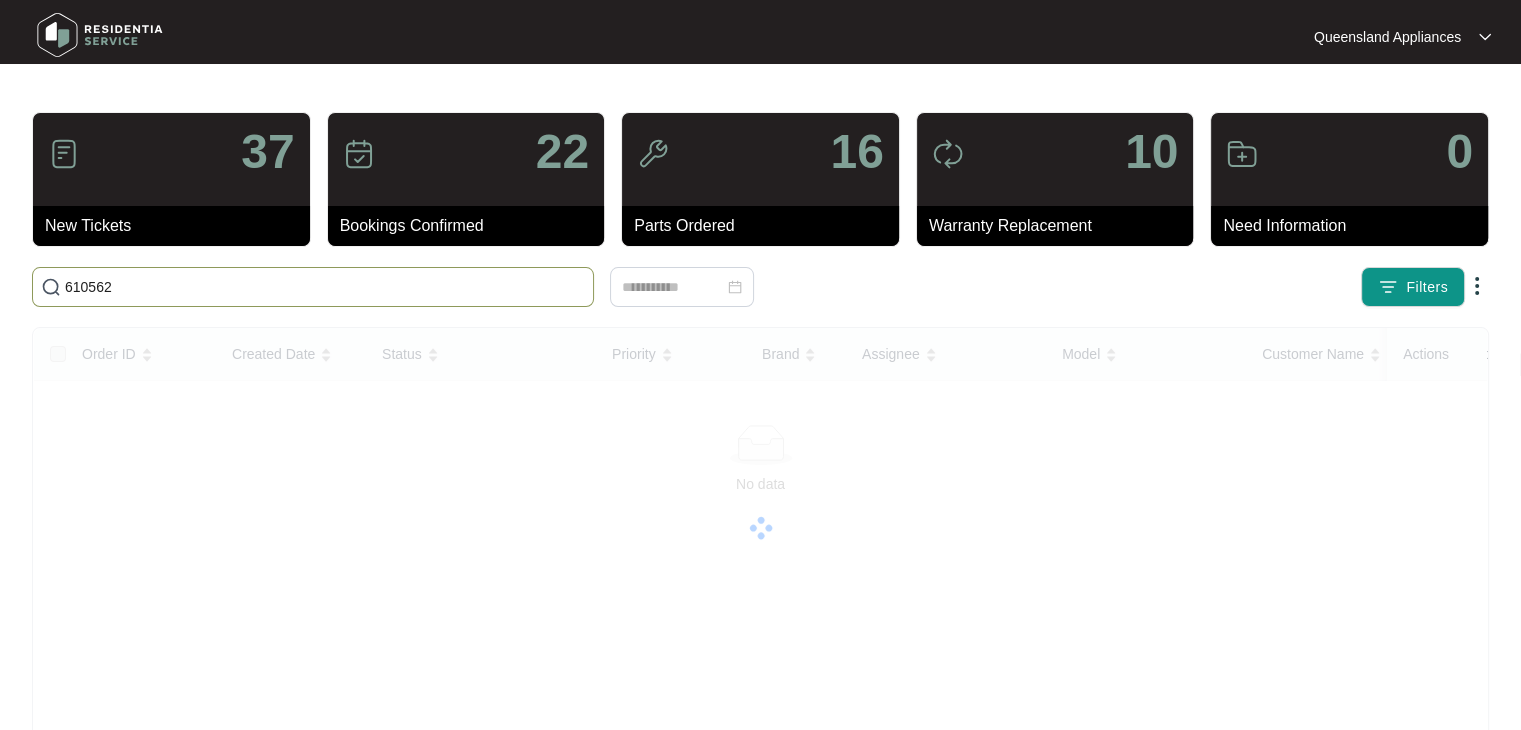 drag, startPoint x: 128, startPoint y: 286, endPoint x: 0, endPoint y: 271, distance: 128.87592 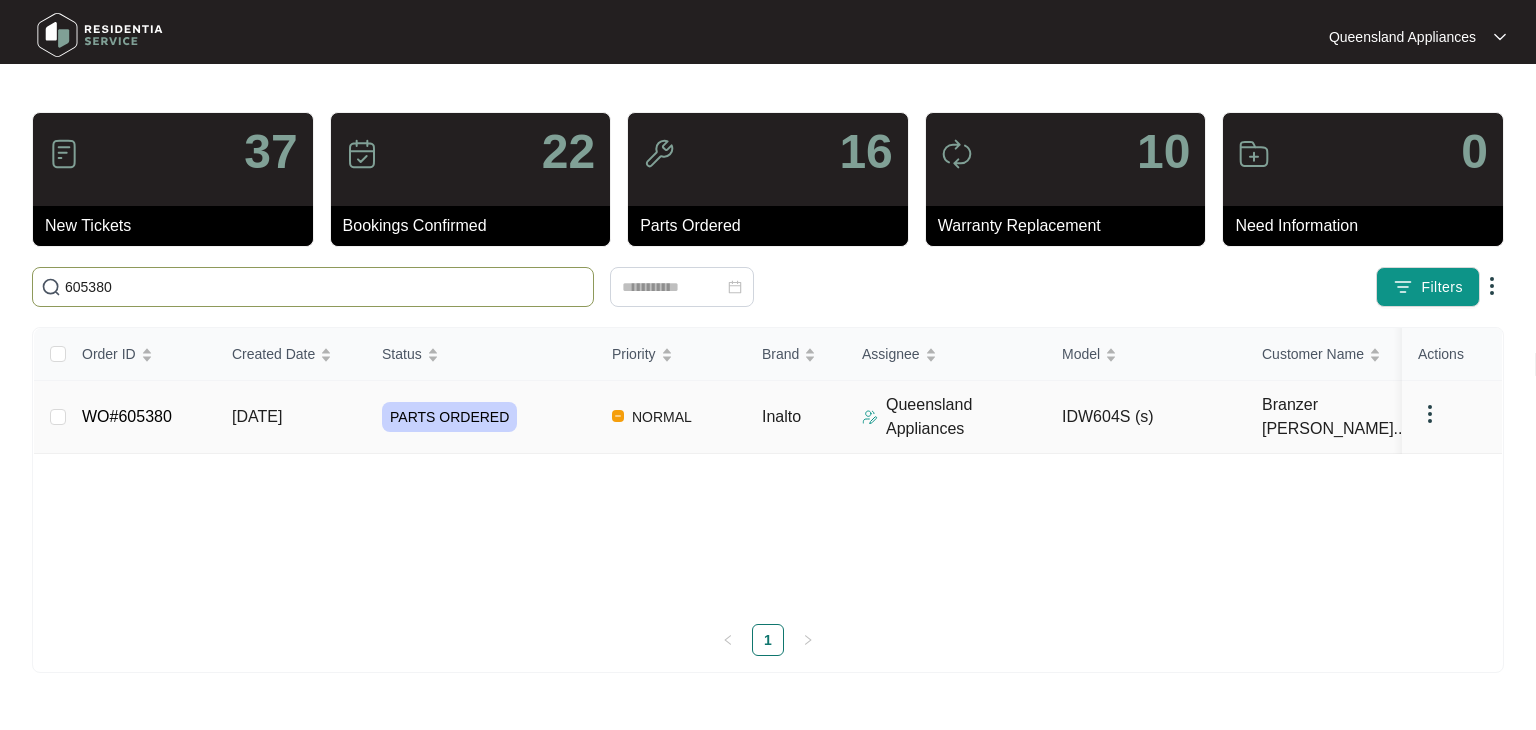type on "605380" 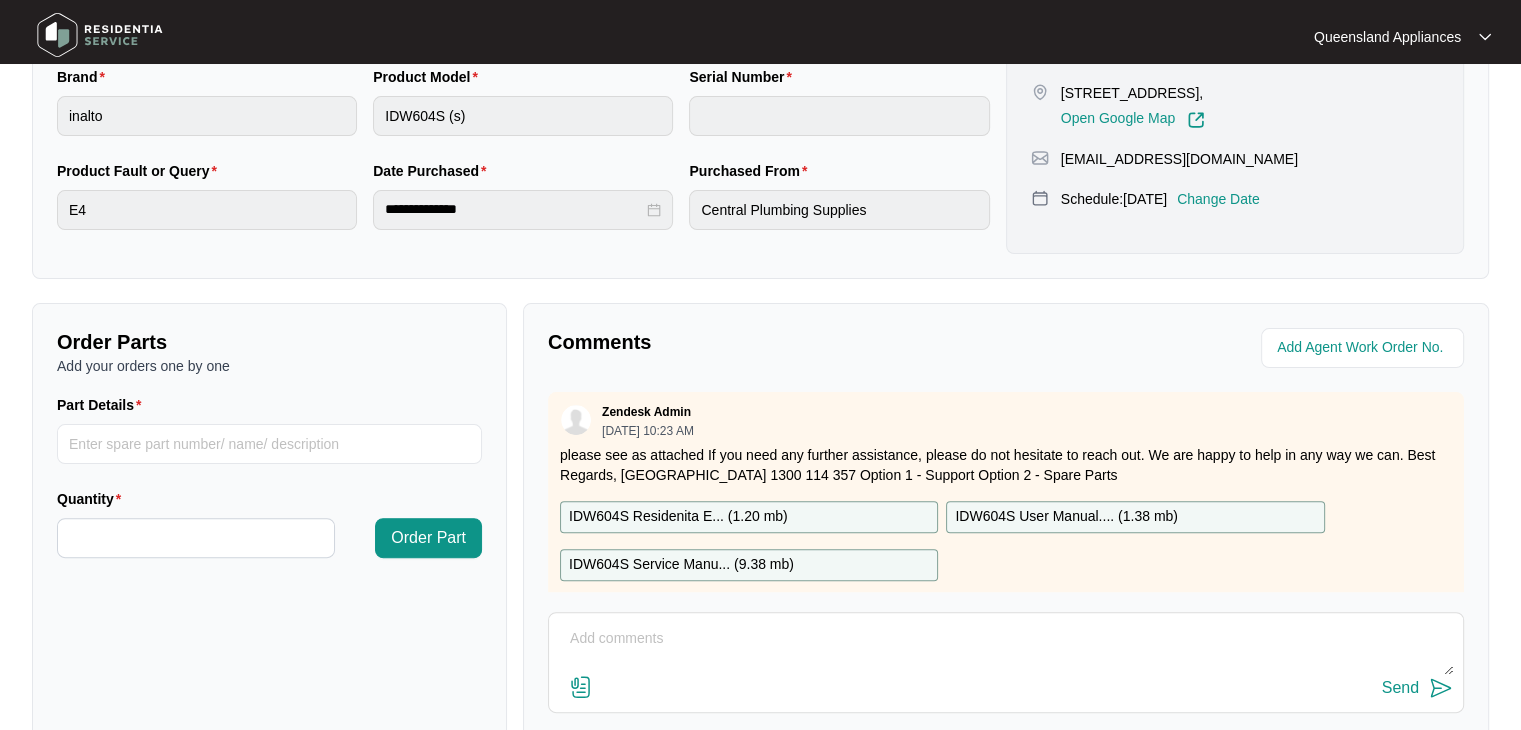 scroll, scrollTop: 594, scrollLeft: 0, axis: vertical 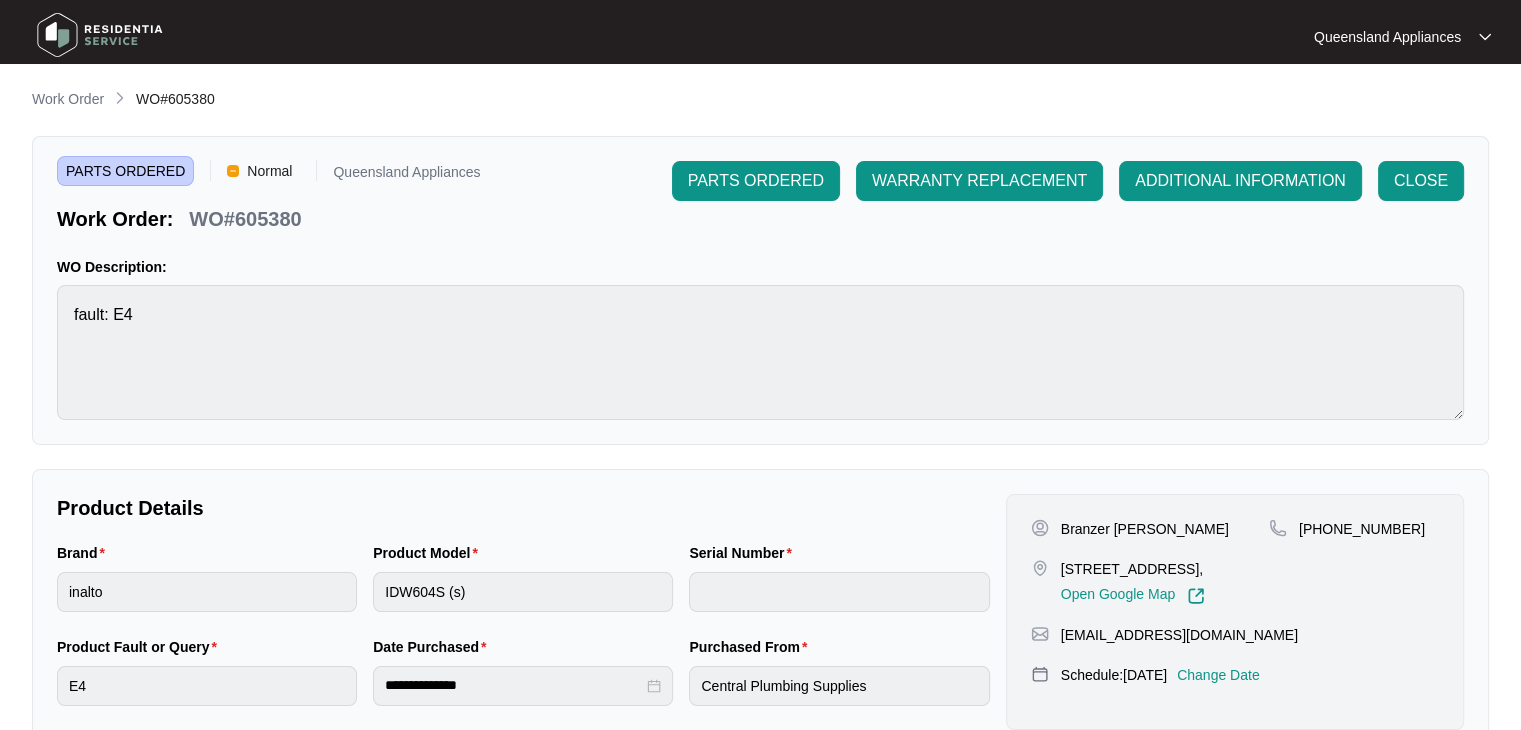 click on "**********" at bounding box center [760, 691] 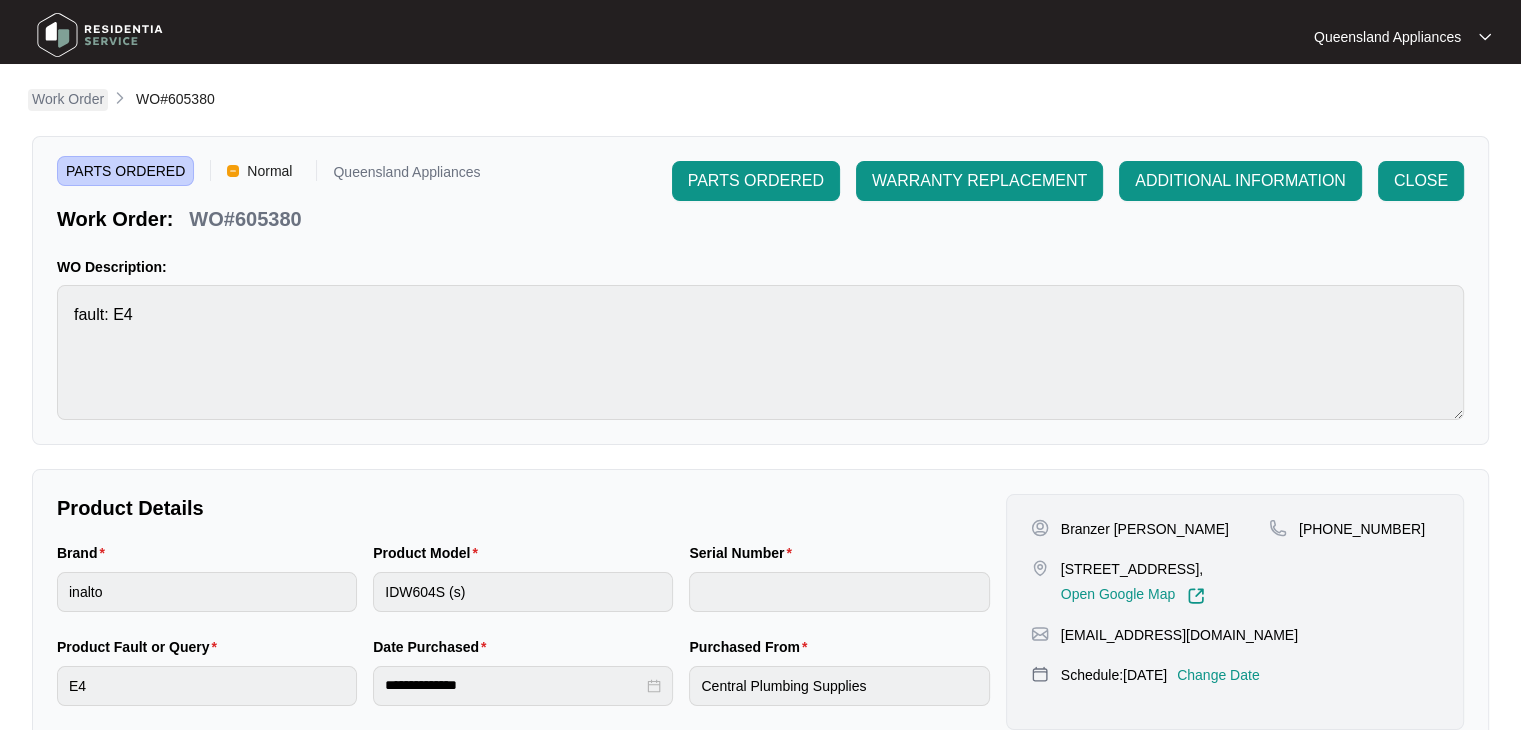 click on "Work Order" at bounding box center [68, 99] 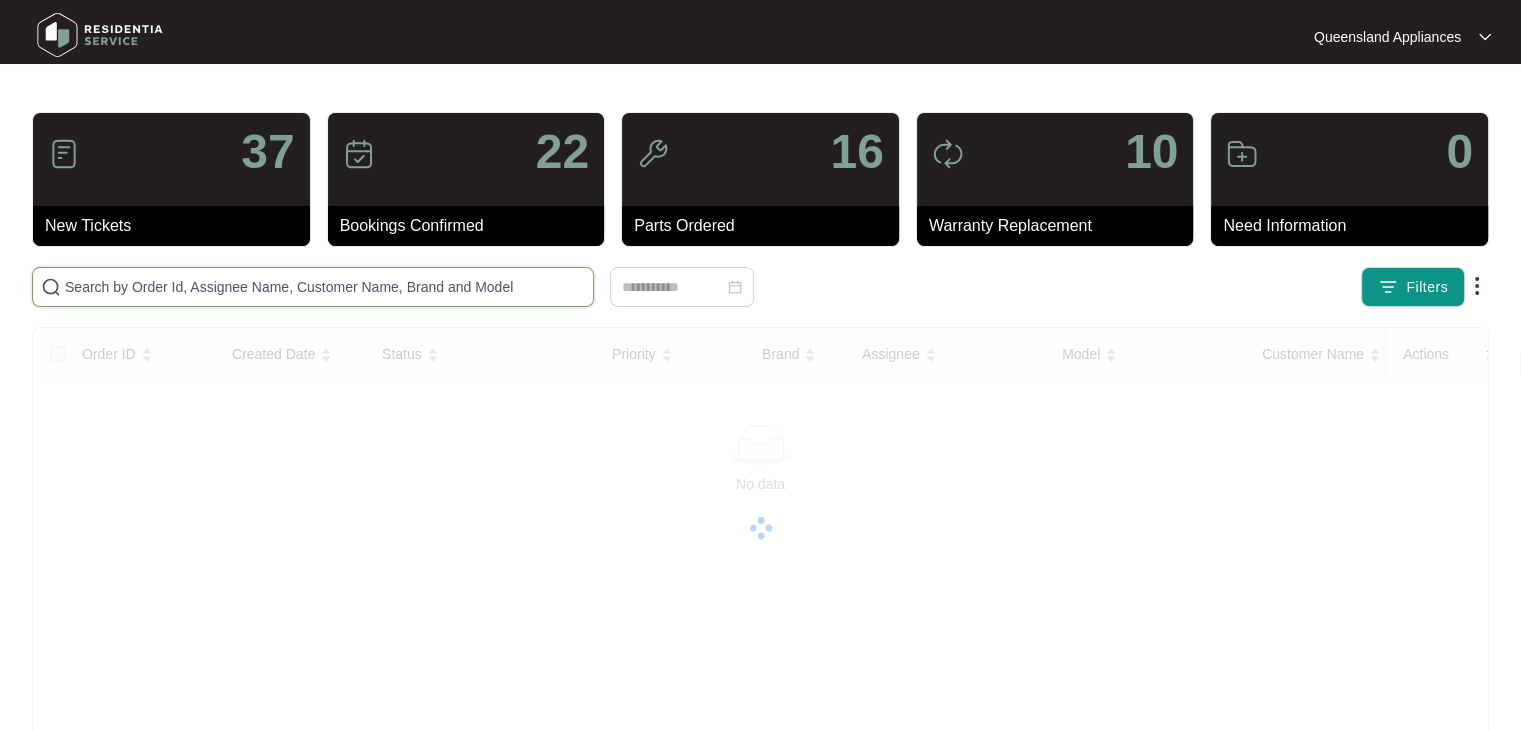 click at bounding box center (325, 287) 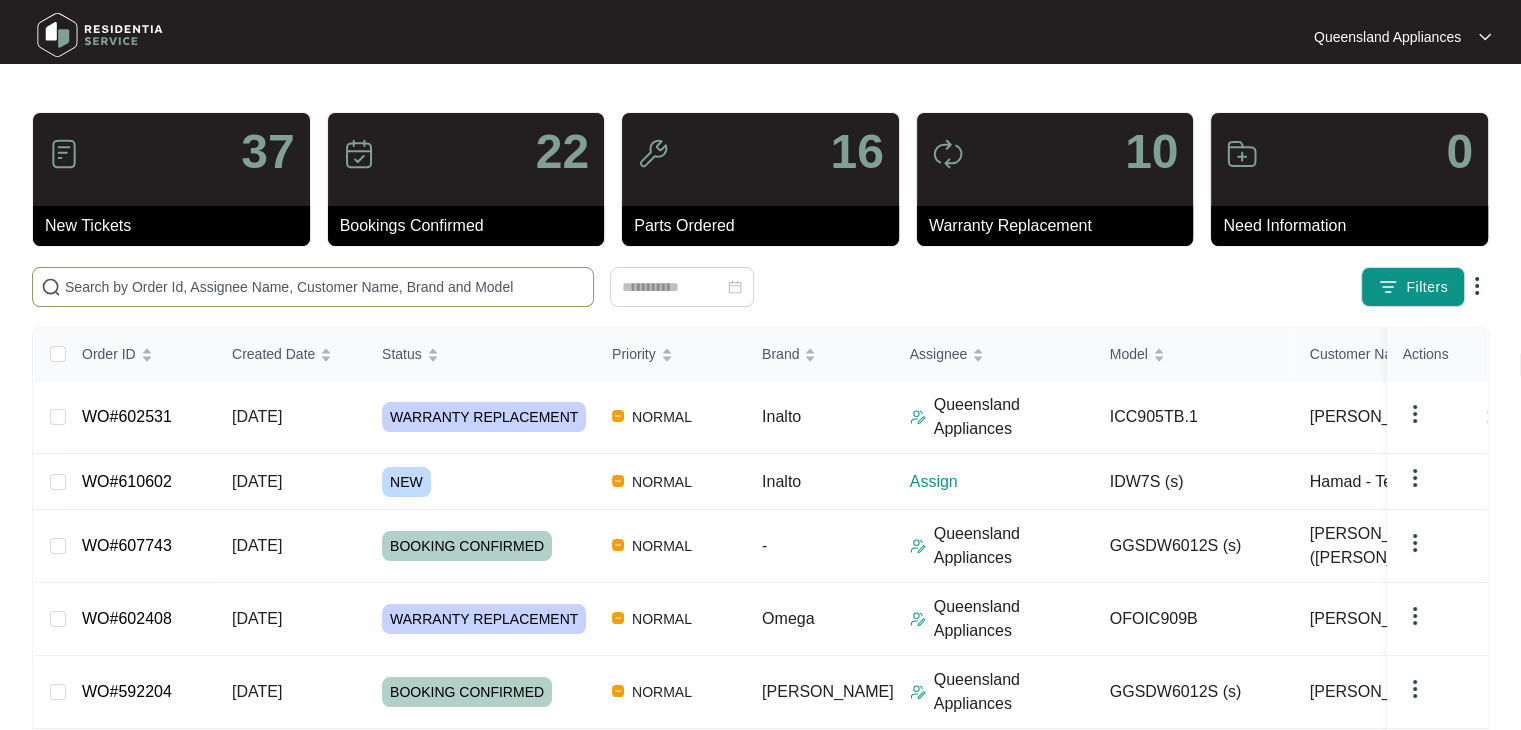 paste on "604498" 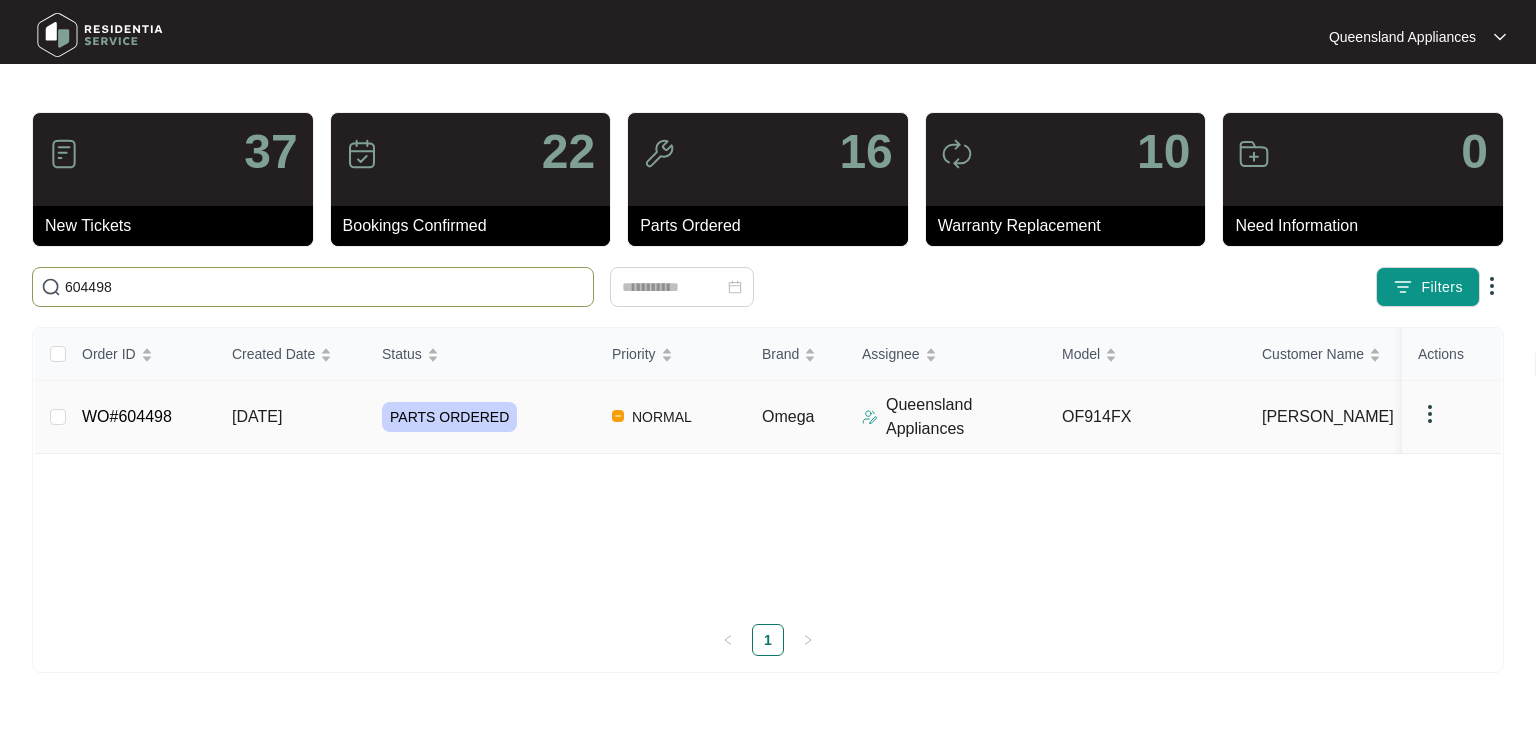 type on "604498" 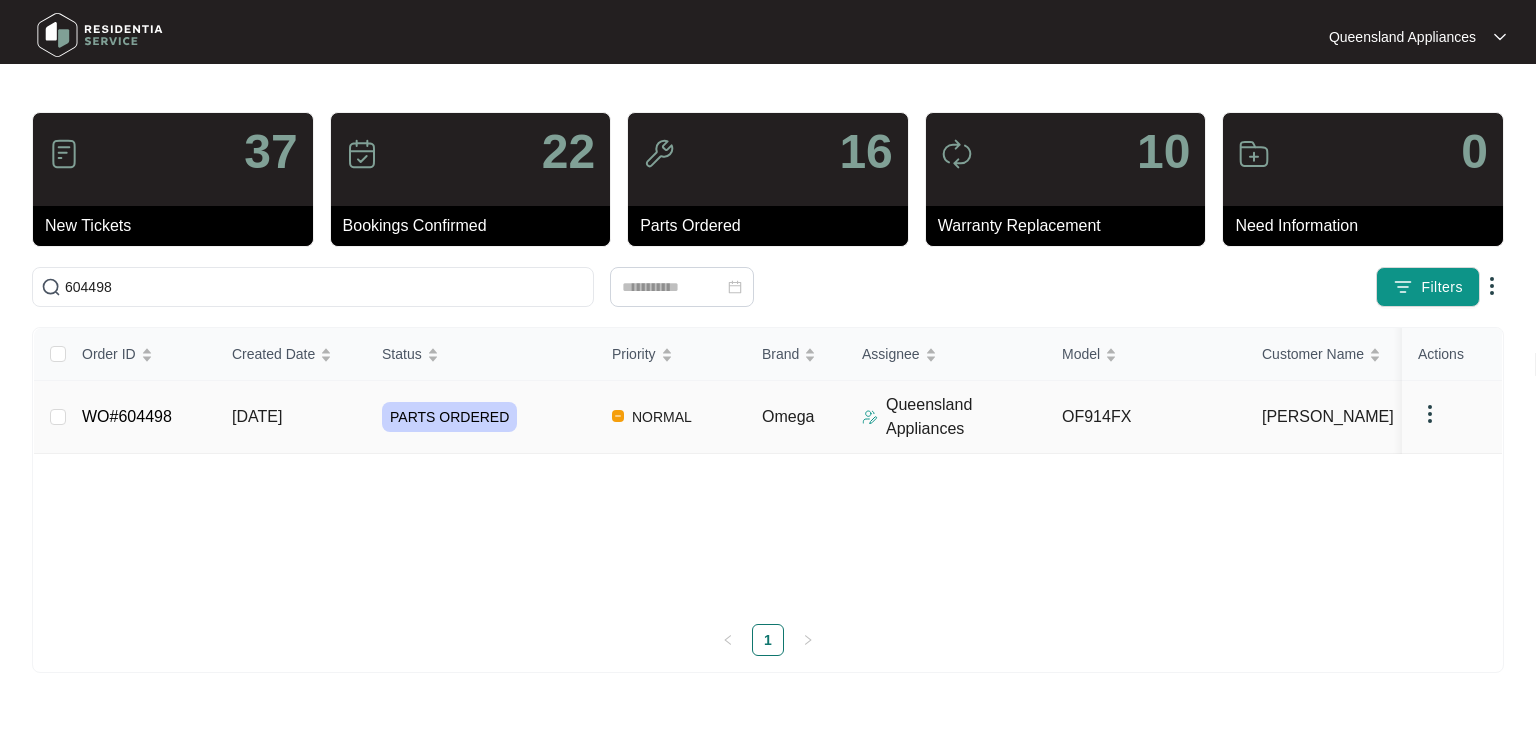 click on "WO#604498" at bounding box center (141, 417) 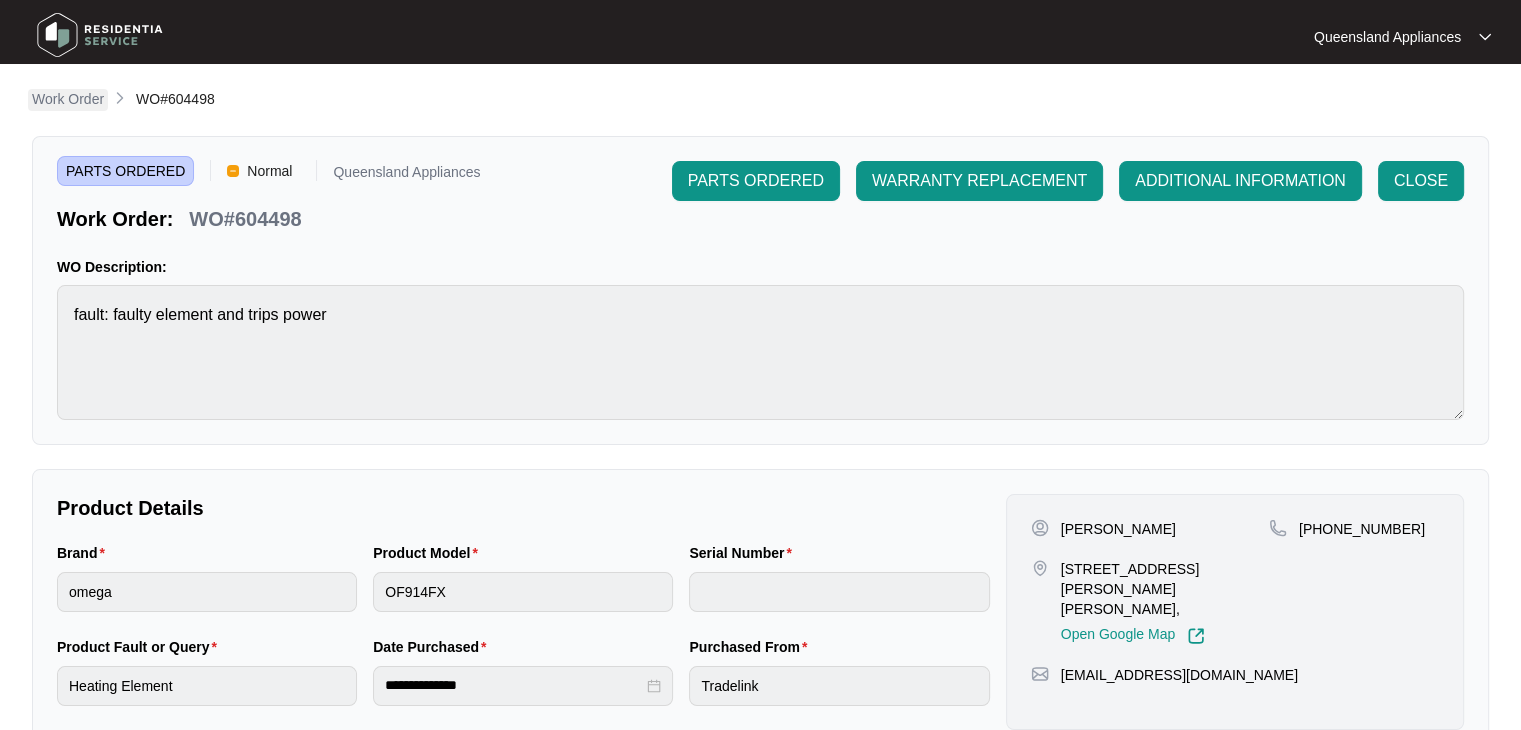 click on "Work Order" at bounding box center (68, 99) 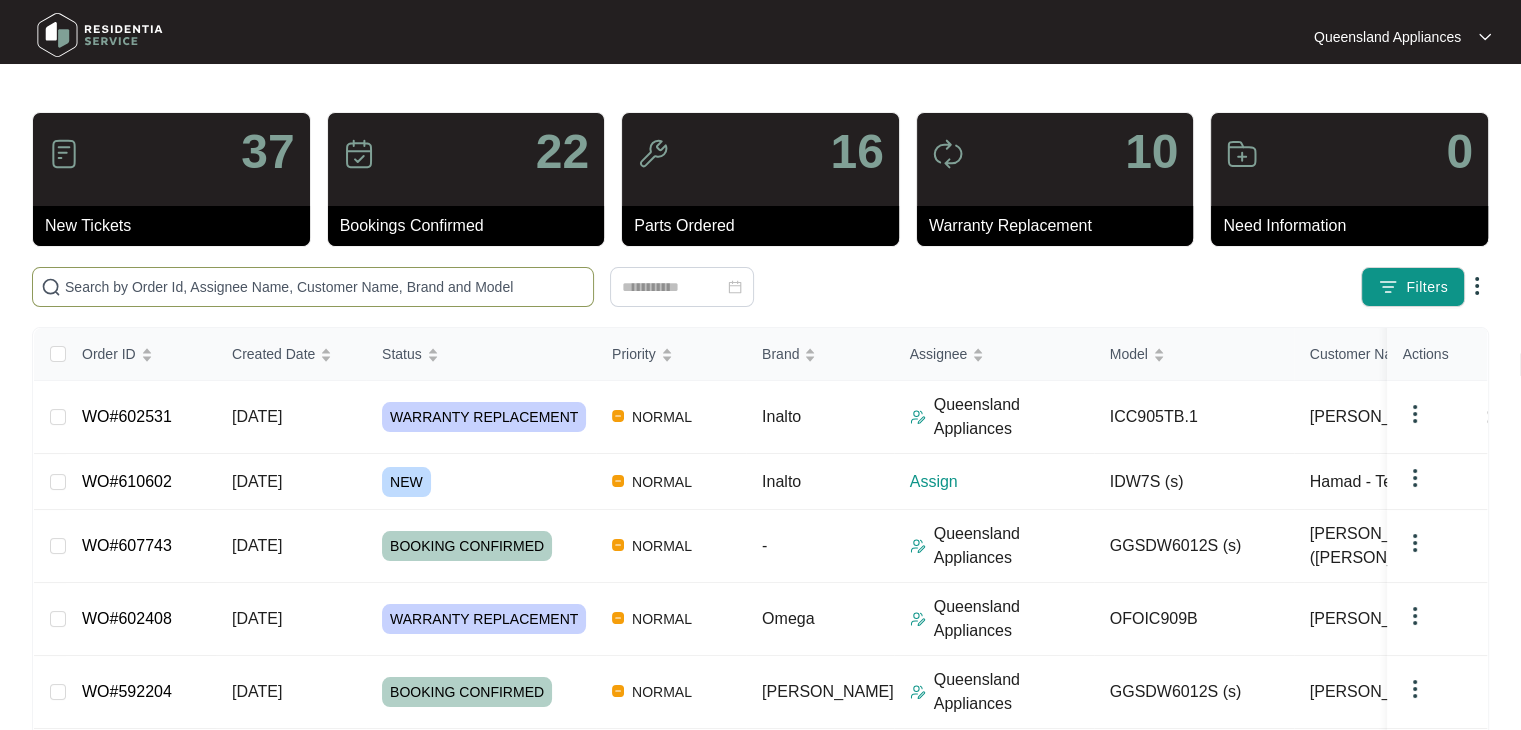 click at bounding box center [325, 287] 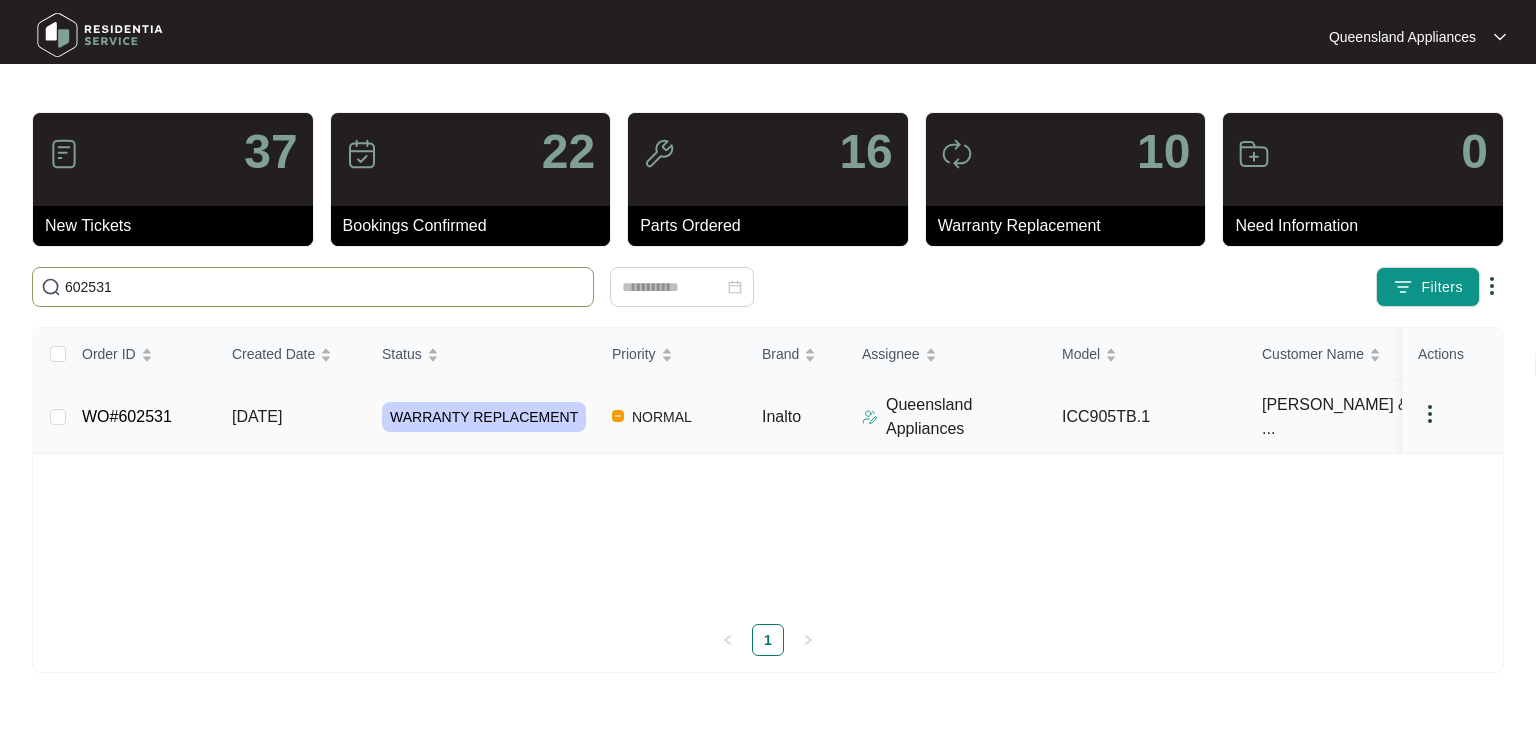 type on "602531" 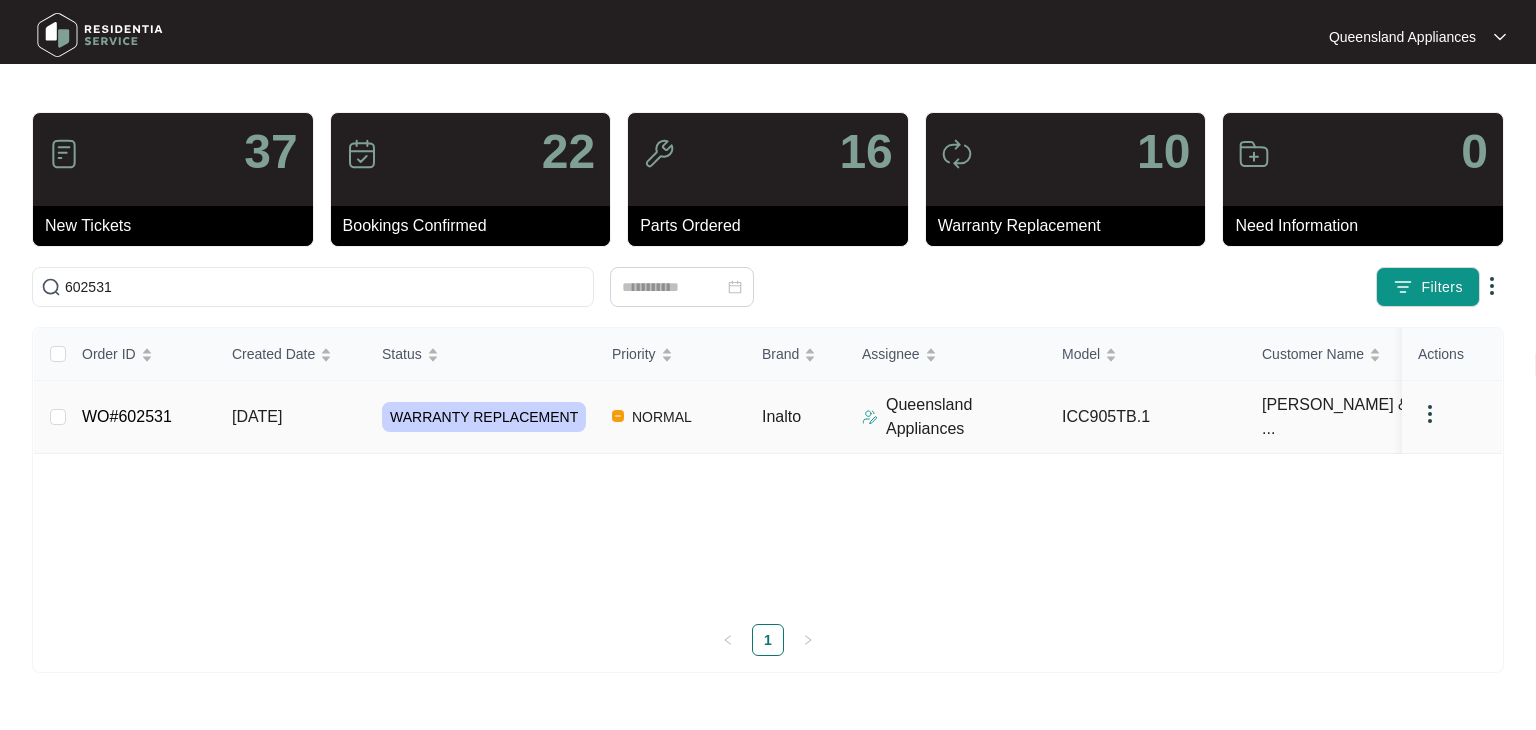 click on "WO#602531" at bounding box center (127, 416) 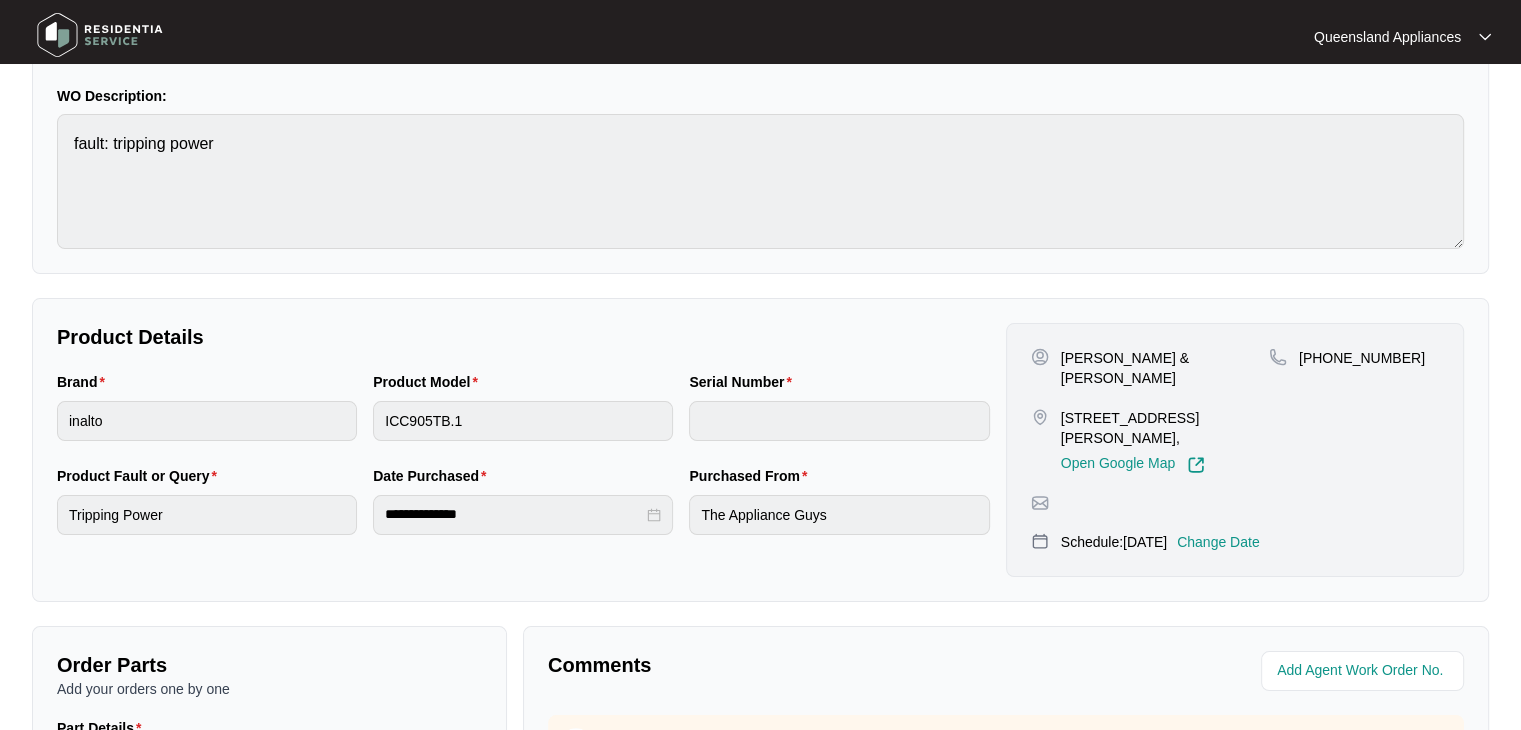 scroll, scrollTop: 612, scrollLeft: 0, axis: vertical 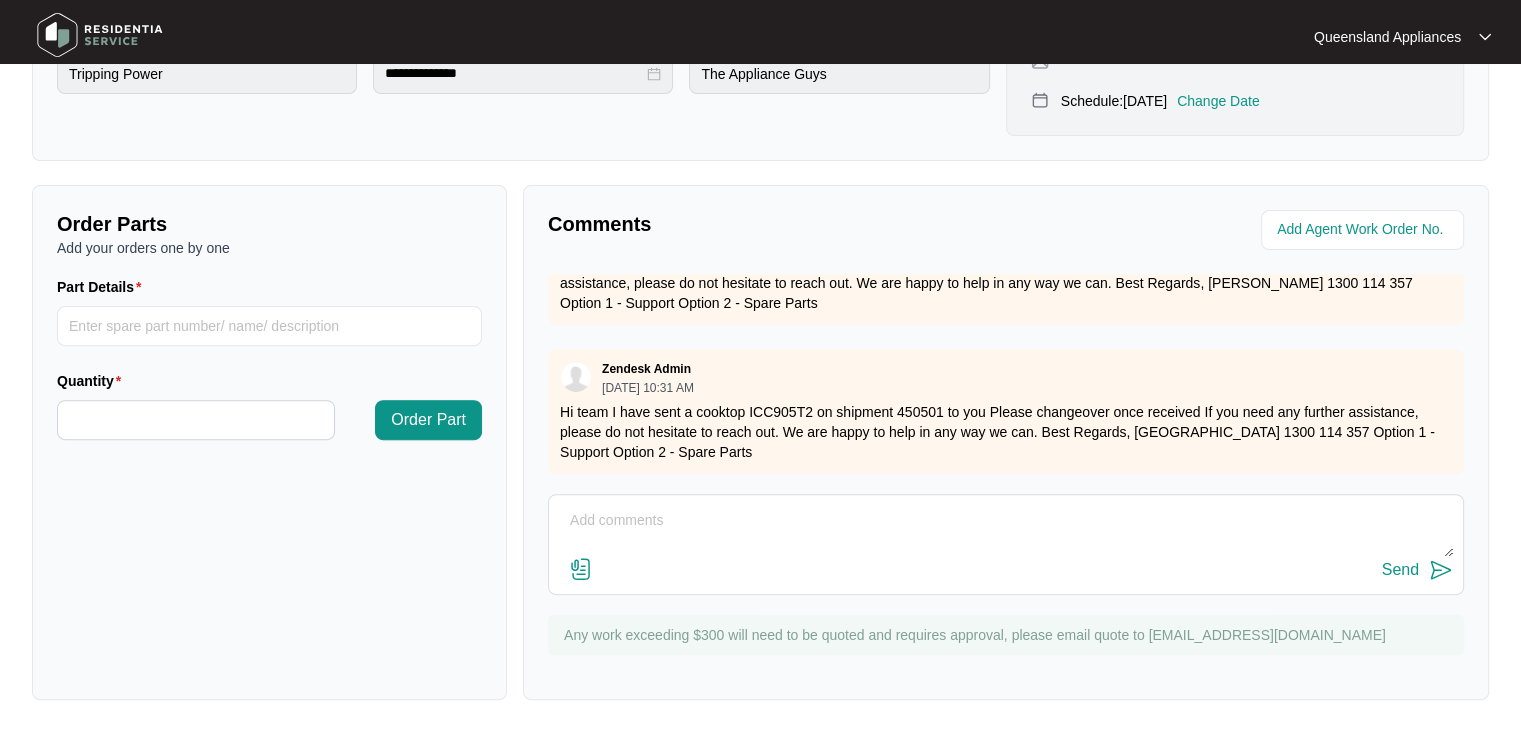 click on "Zendesk Admin [DATE] 10:31 AM   Hi team
I have sent a cooktop ICC905T2   on shipment 450501 to you
Please changeover once received
If you need any further assistance, please do not hesitate to reach out. We are happy to help in any way we can.
Best Regards,
[GEOGRAPHIC_DATA]
1300 114 357
Option 1 - Support
Option 2 - Spare Parts" at bounding box center (1006, 411) 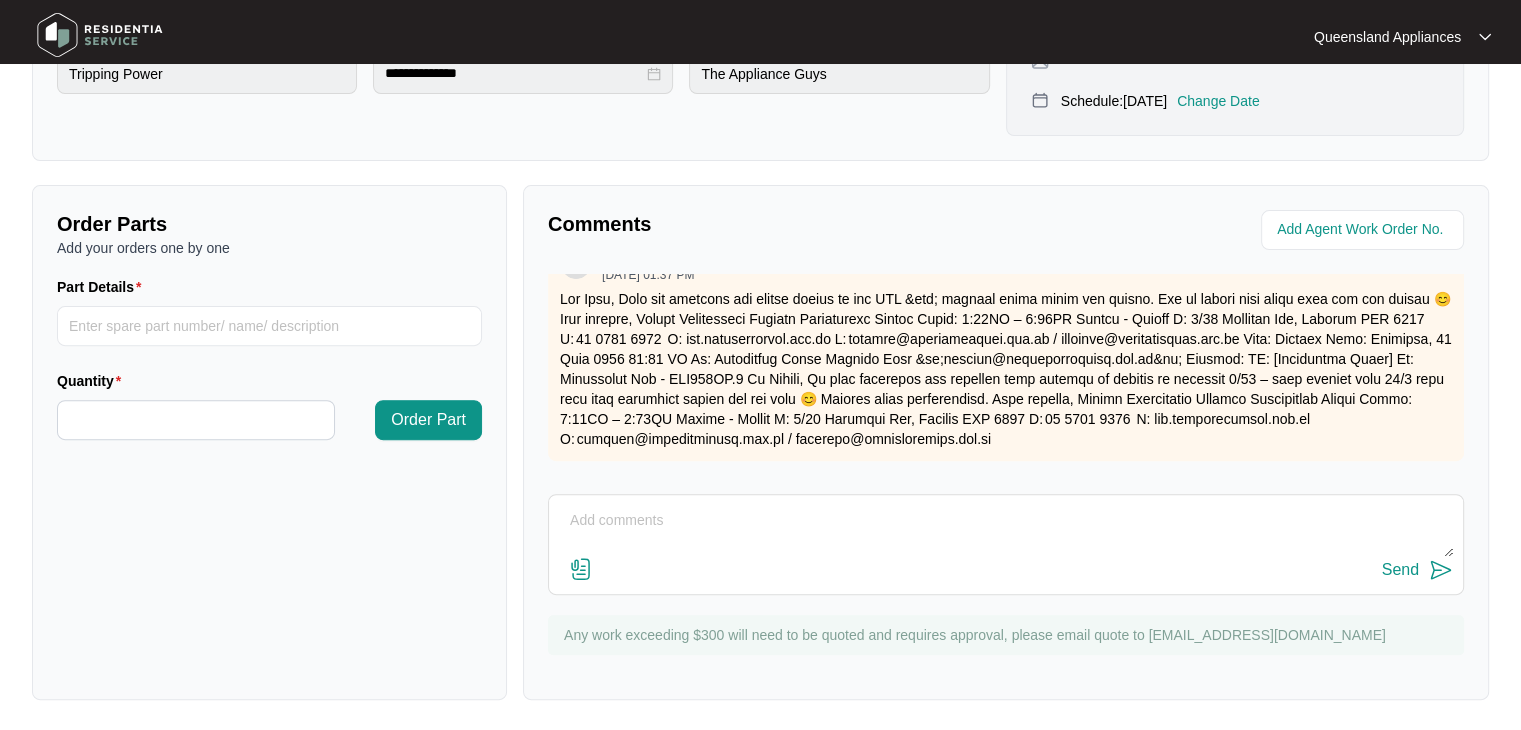 scroll, scrollTop: 1296, scrollLeft: 0, axis: vertical 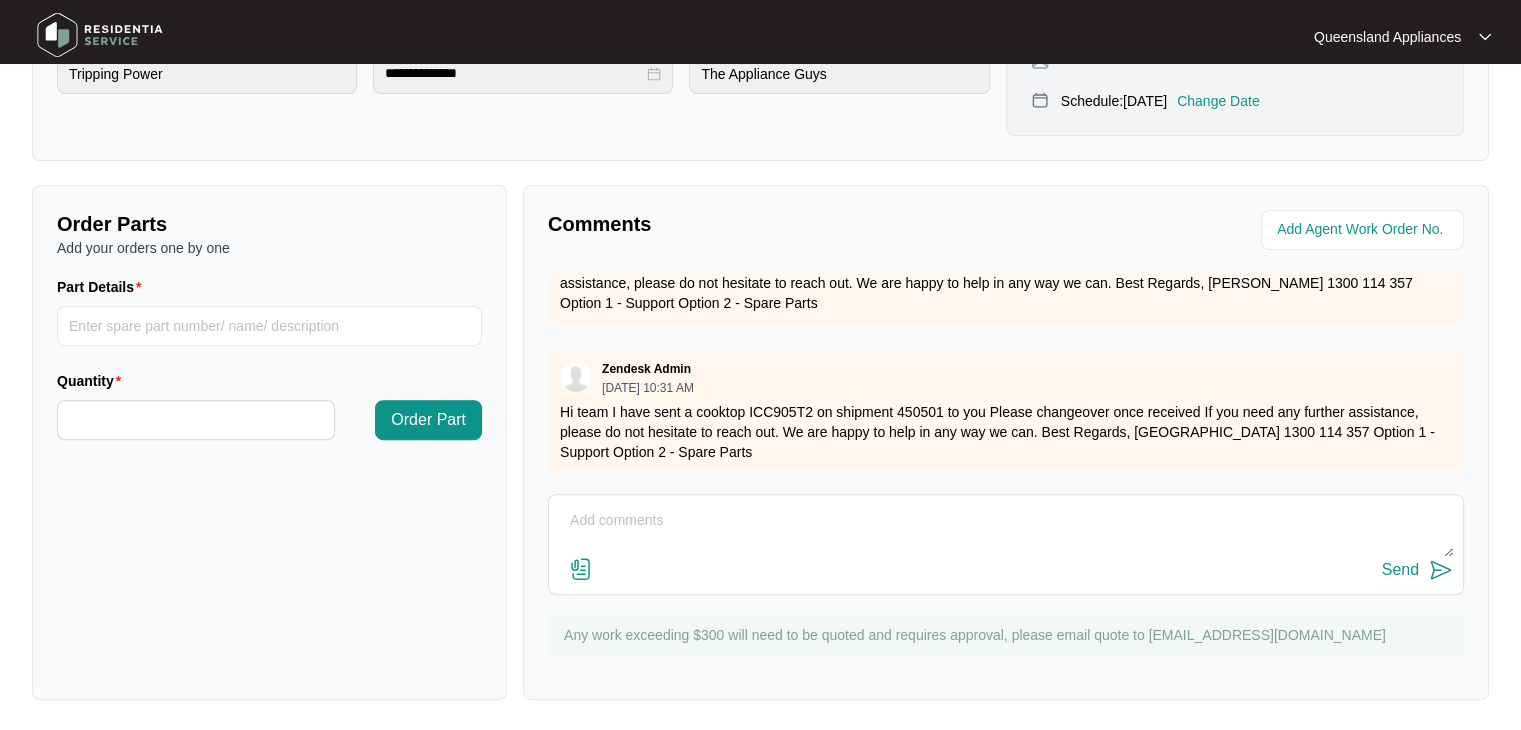 click on "Hi team
I have sent a cooktop ICC905T2   on shipment 450501 to you
Please changeover once received
If you need any further assistance, please do not hesitate to reach out. We are happy to help in any way we can.
Best Regards,
[GEOGRAPHIC_DATA]
1300 114 357
Option 1 - Support
Option 2 - Spare Parts" at bounding box center [1006, 432] 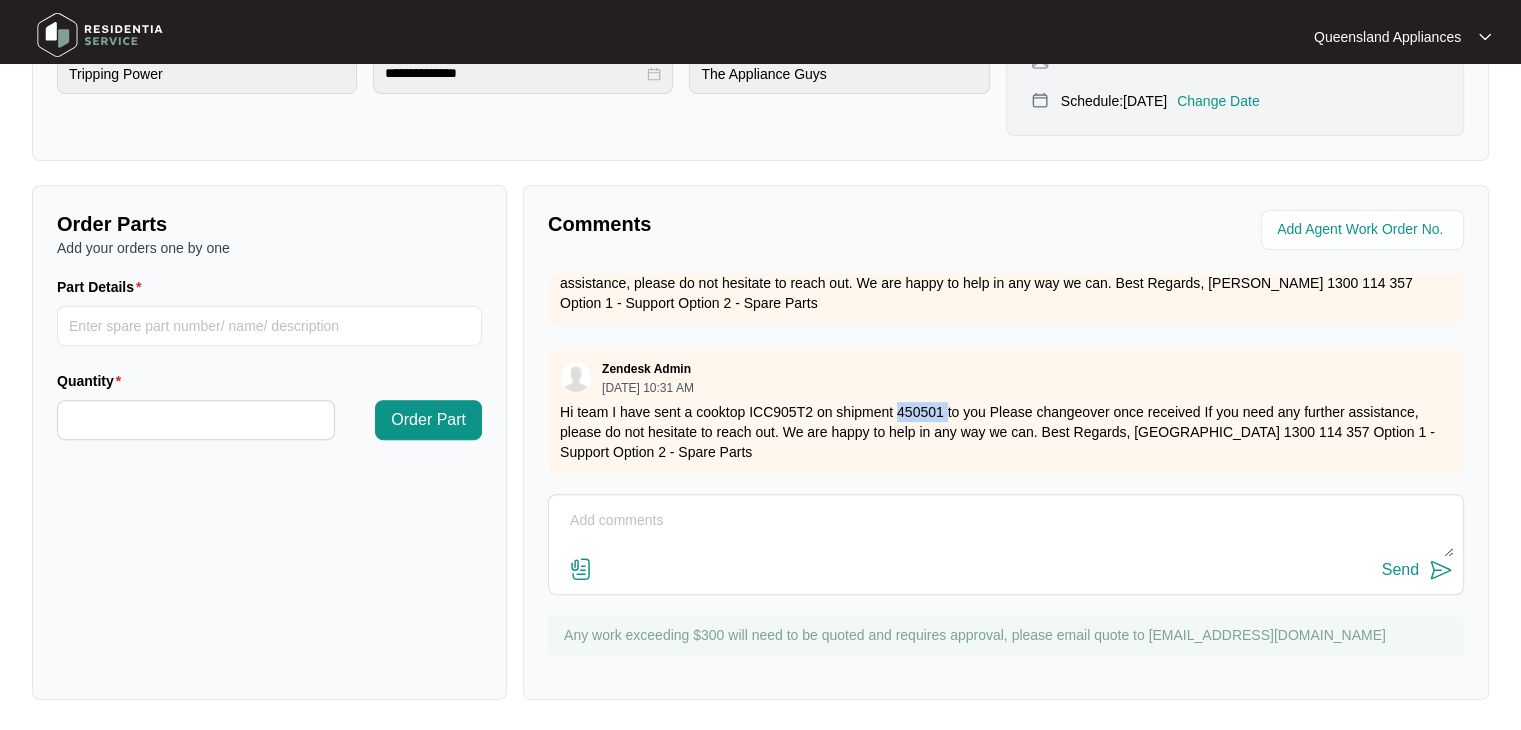 click on "Hi team
I have sent a cooktop ICC905T2   on shipment 450501 to you
Please changeover once received
If you need any further assistance, please do not hesitate to reach out. We are happy to help in any way we can.
Best Regards,
[GEOGRAPHIC_DATA]
1300 114 357
Option 1 - Support
Option 2 - Spare Parts" at bounding box center (1006, 432) 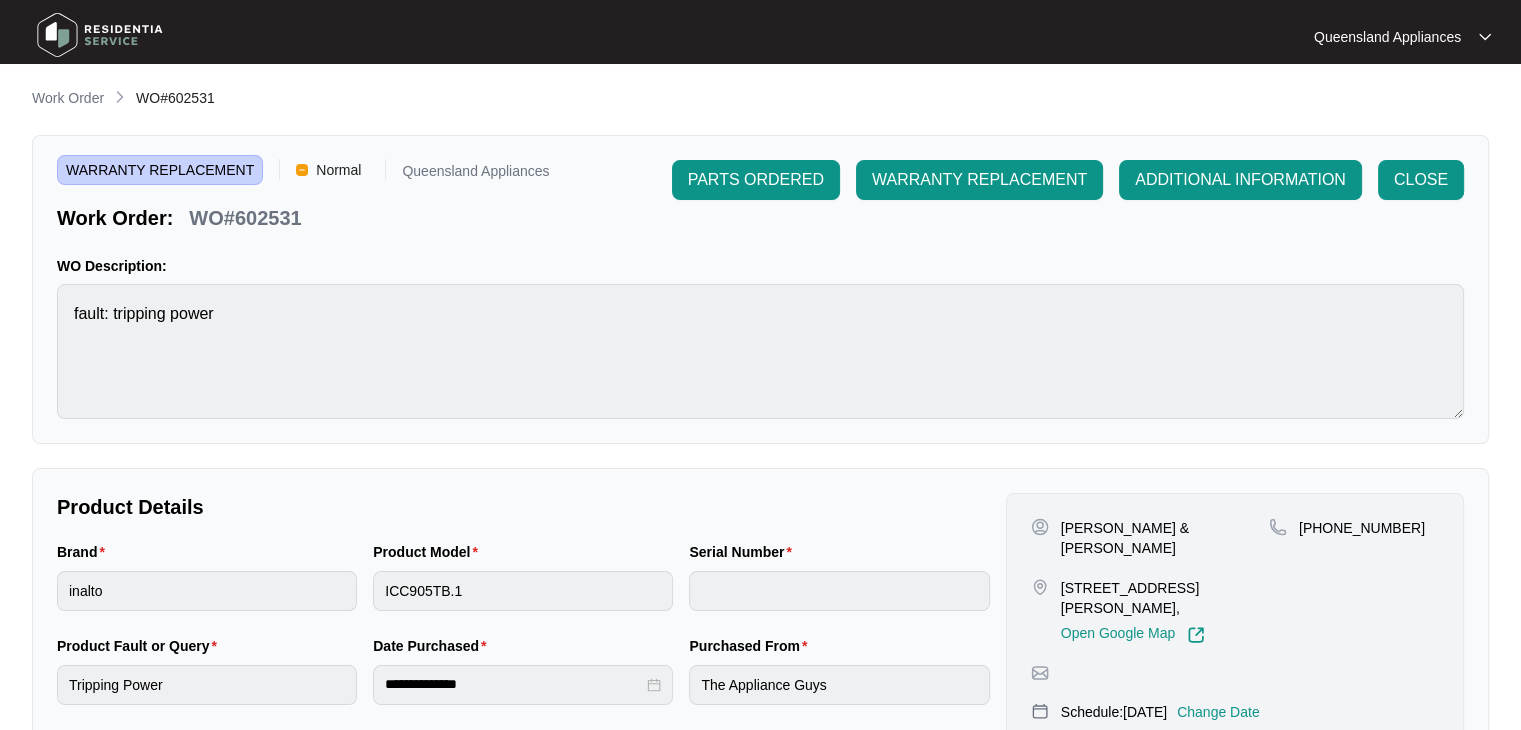 scroll, scrollTop: 0, scrollLeft: 0, axis: both 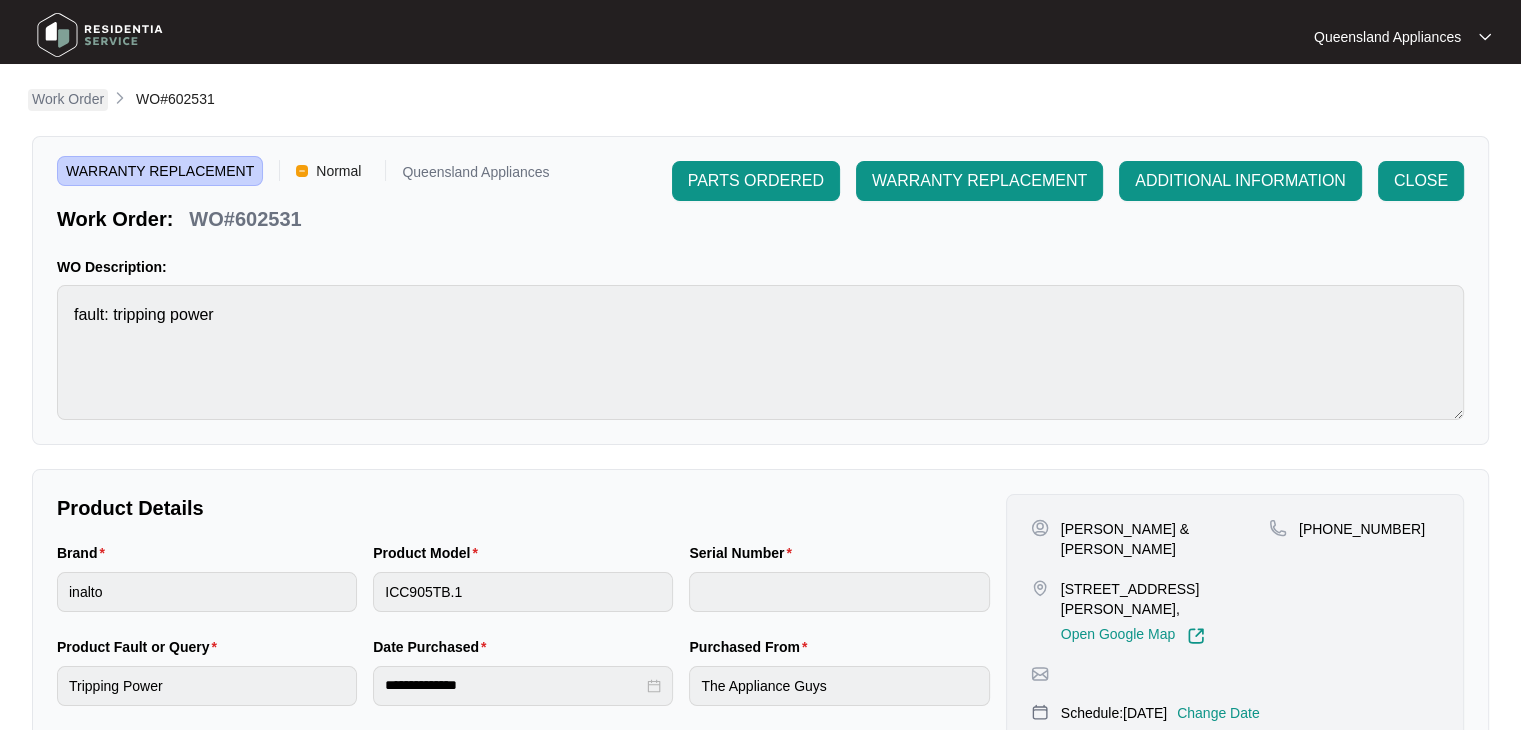 click on "Work Order" at bounding box center (68, 99) 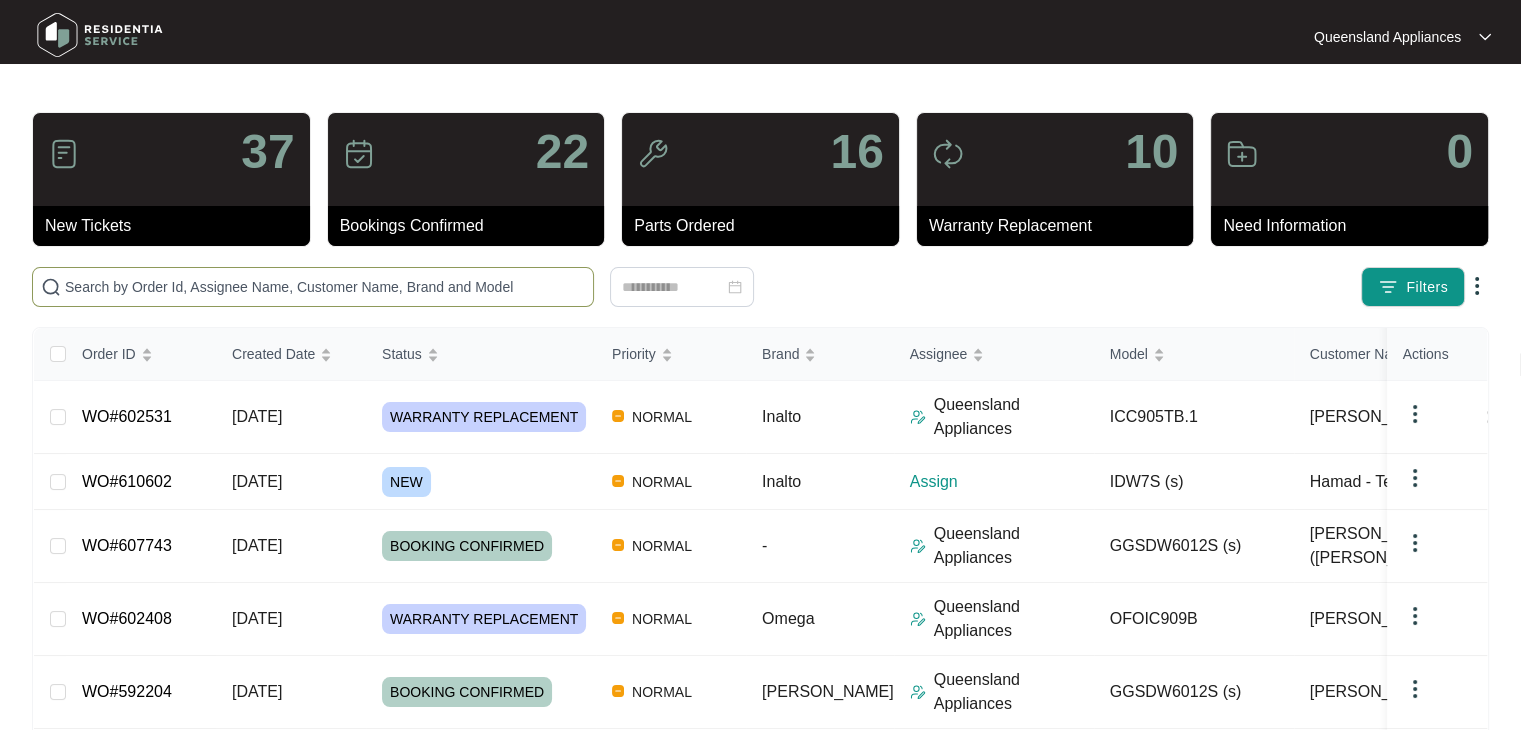 click at bounding box center (325, 287) 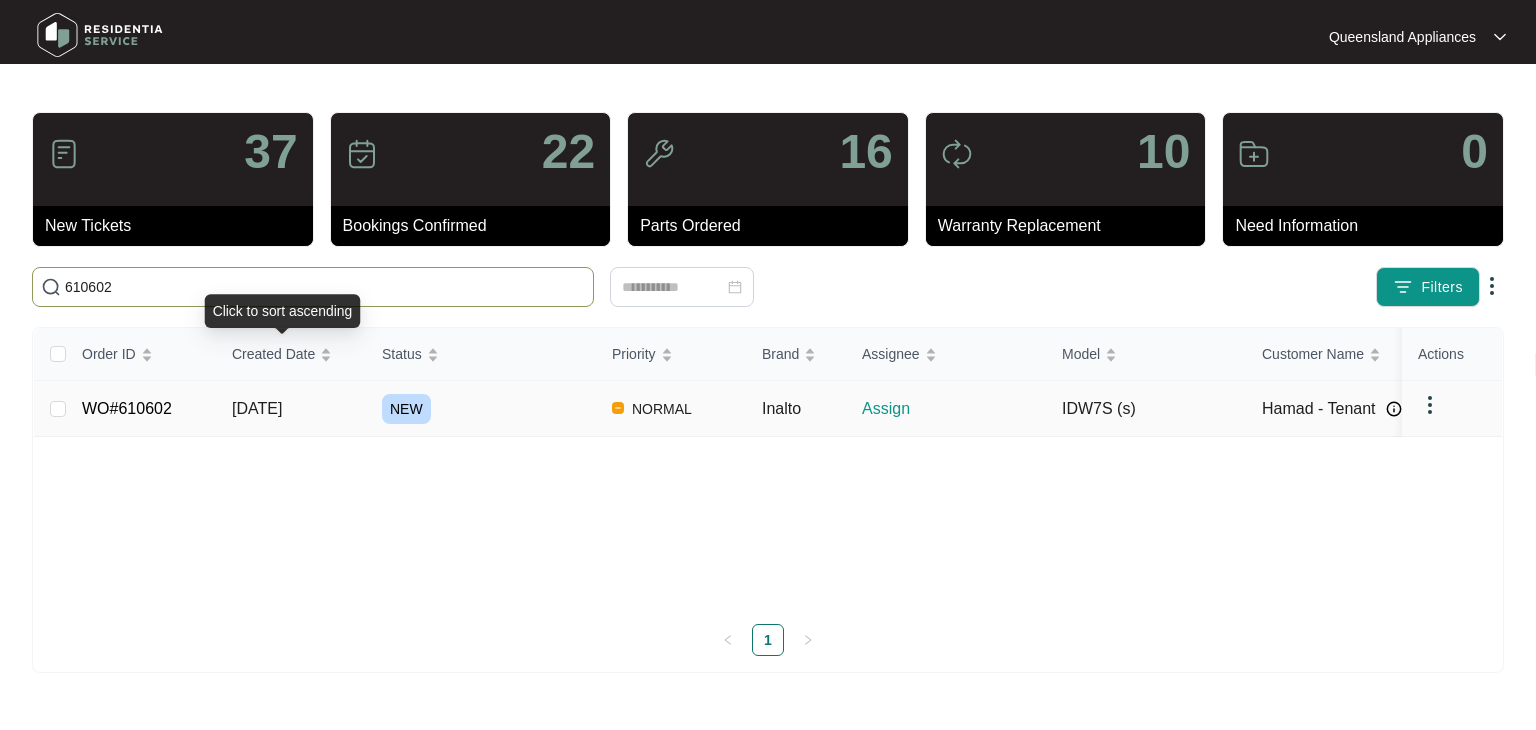 type on "610602" 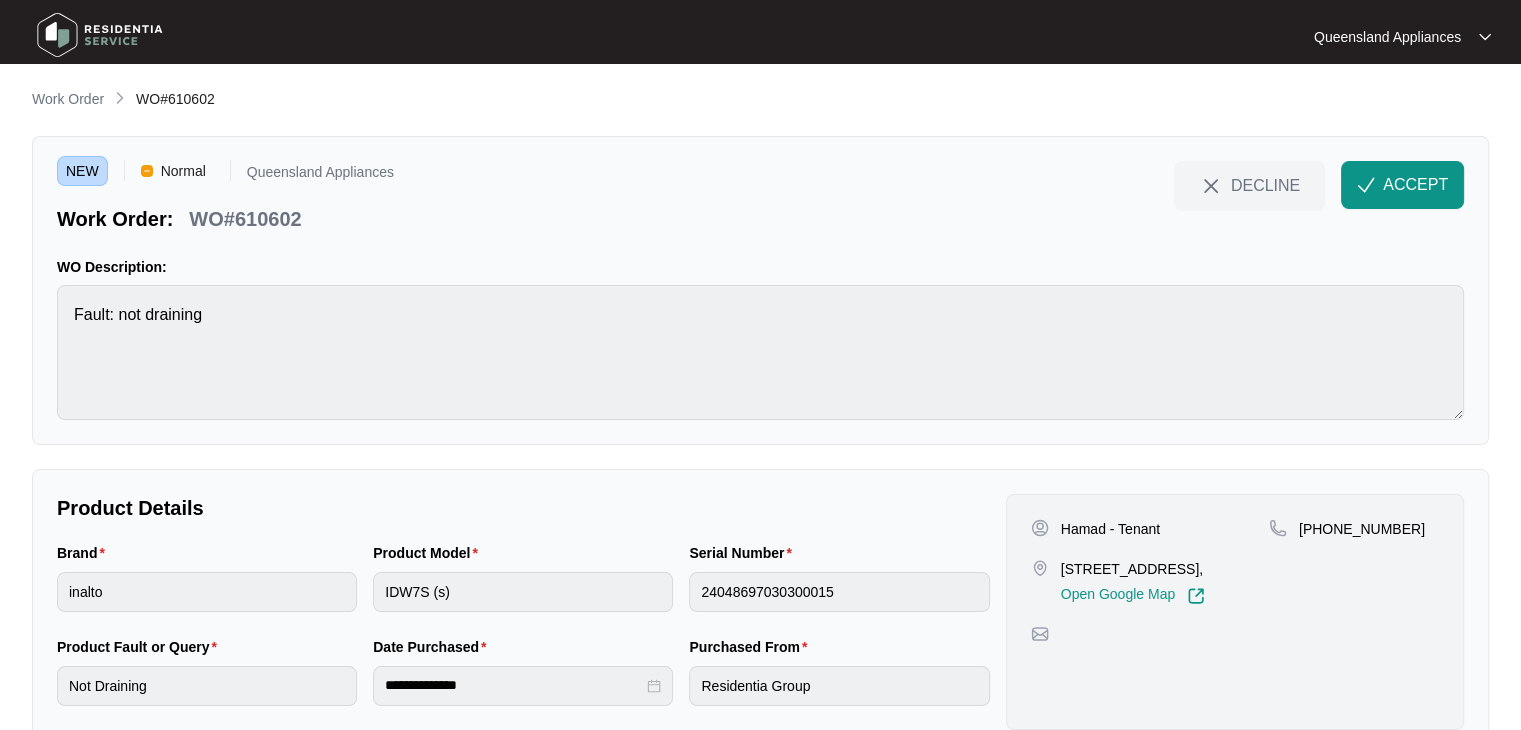 click on "[STREET_ADDRESS]," at bounding box center (1133, 569) 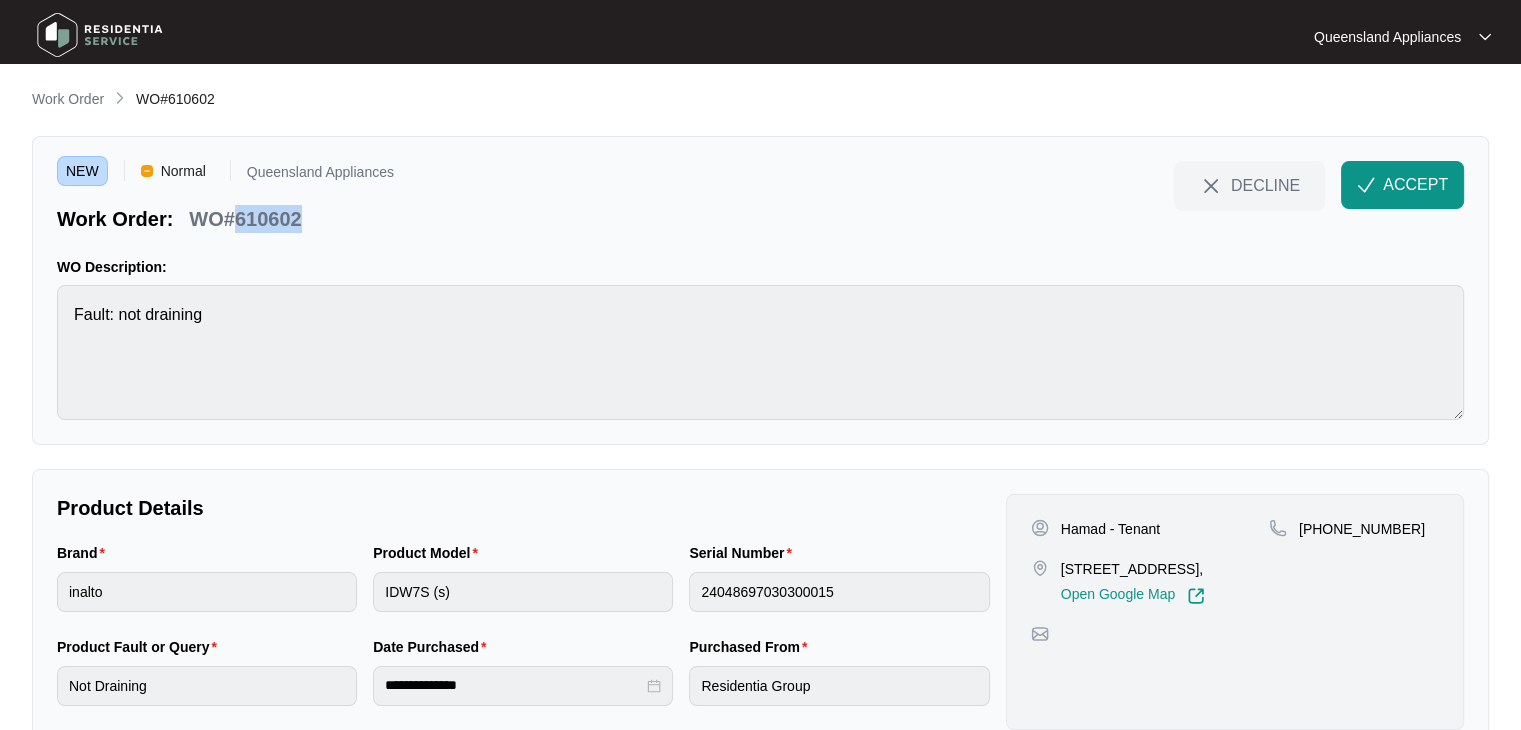 click on "WO#610602" at bounding box center [245, 219] 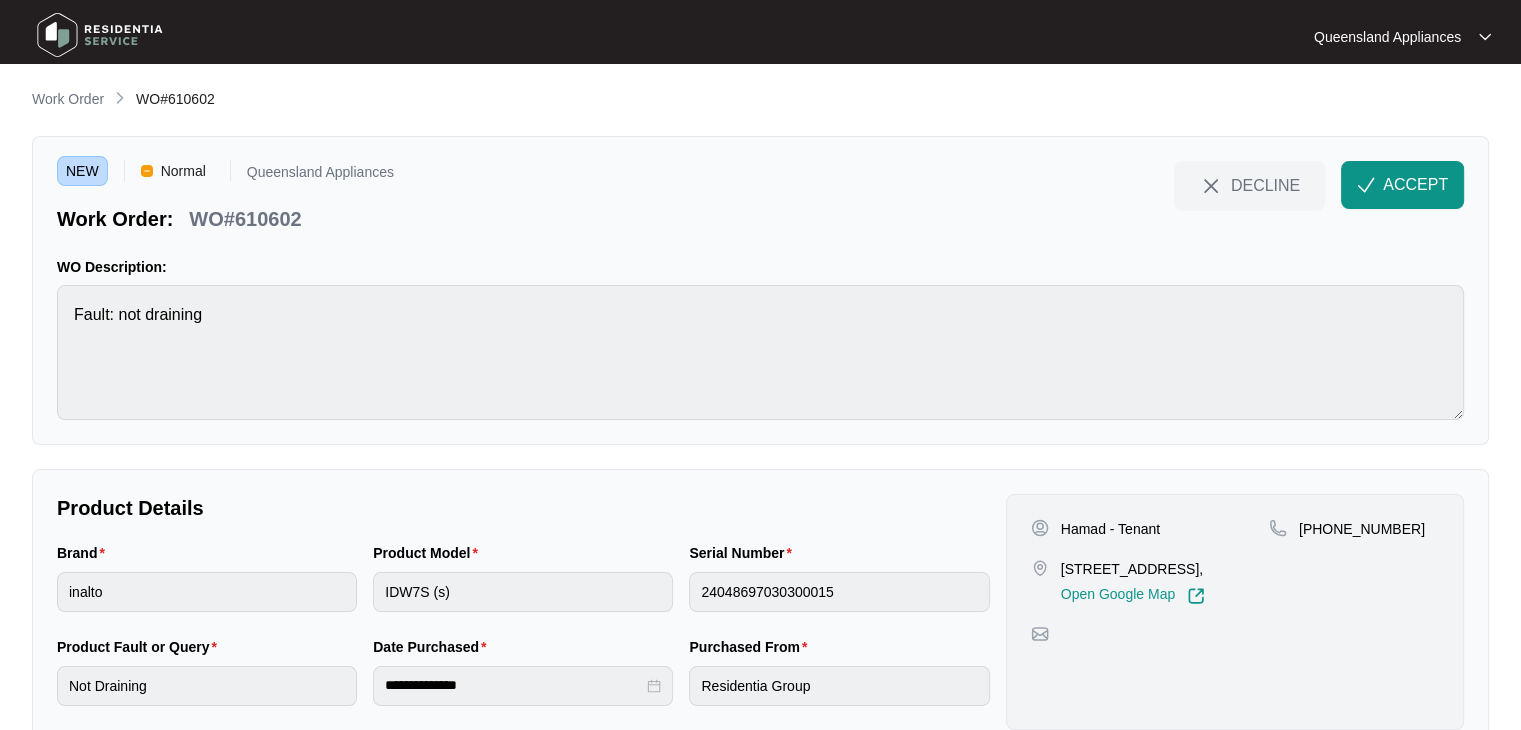click on "[PHONE_NUMBER]" at bounding box center [1362, 529] 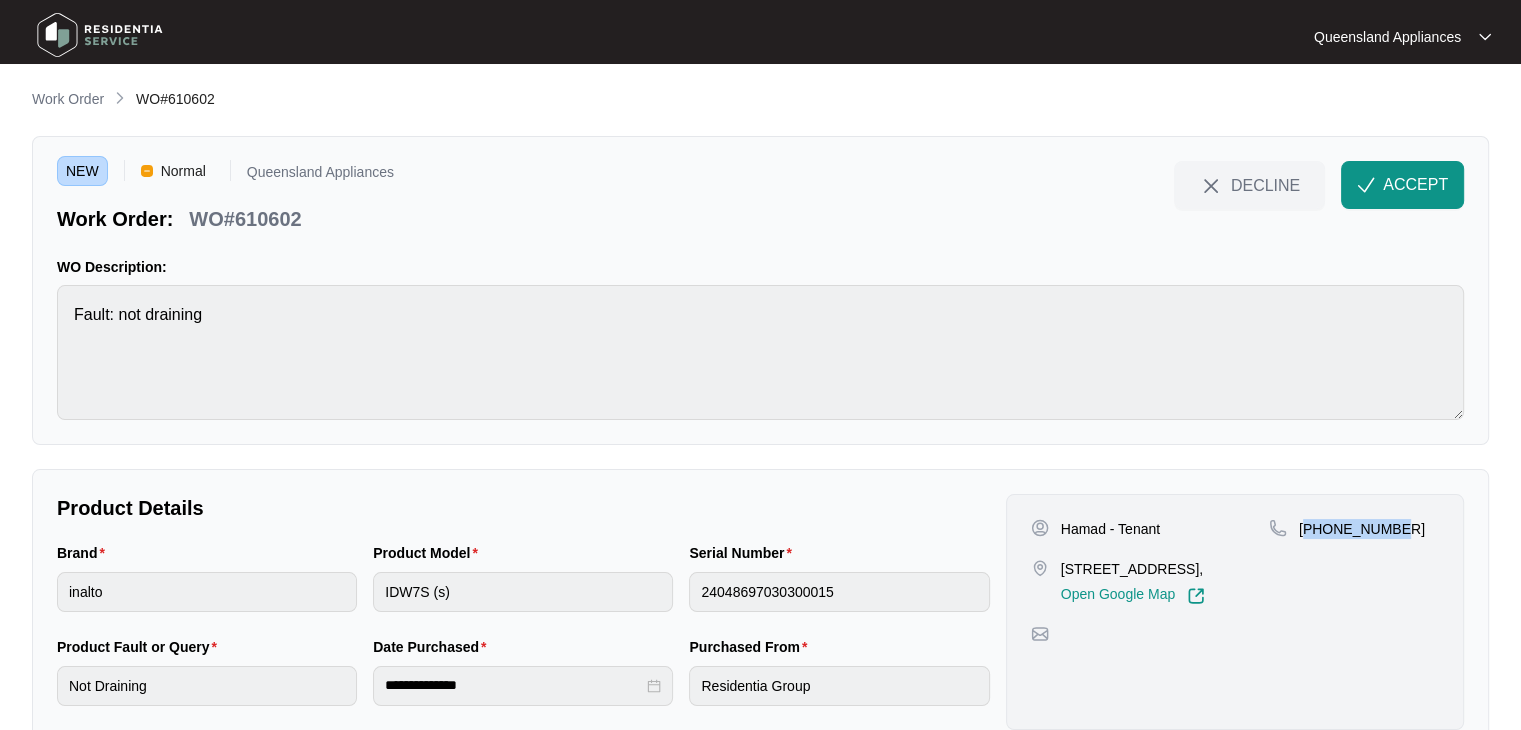 click on "[PHONE_NUMBER]" at bounding box center [1362, 529] 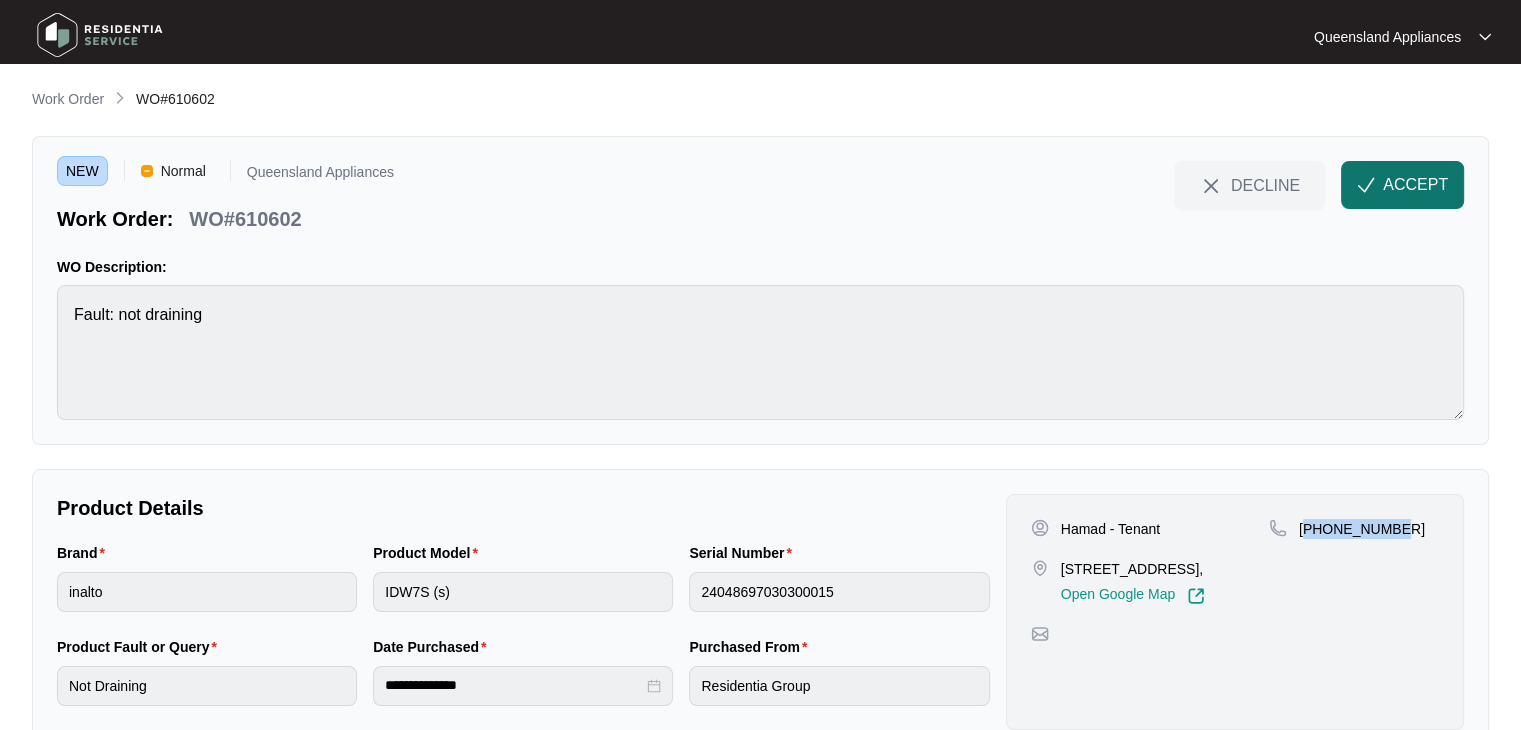 click at bounding box center [1366, 185] 